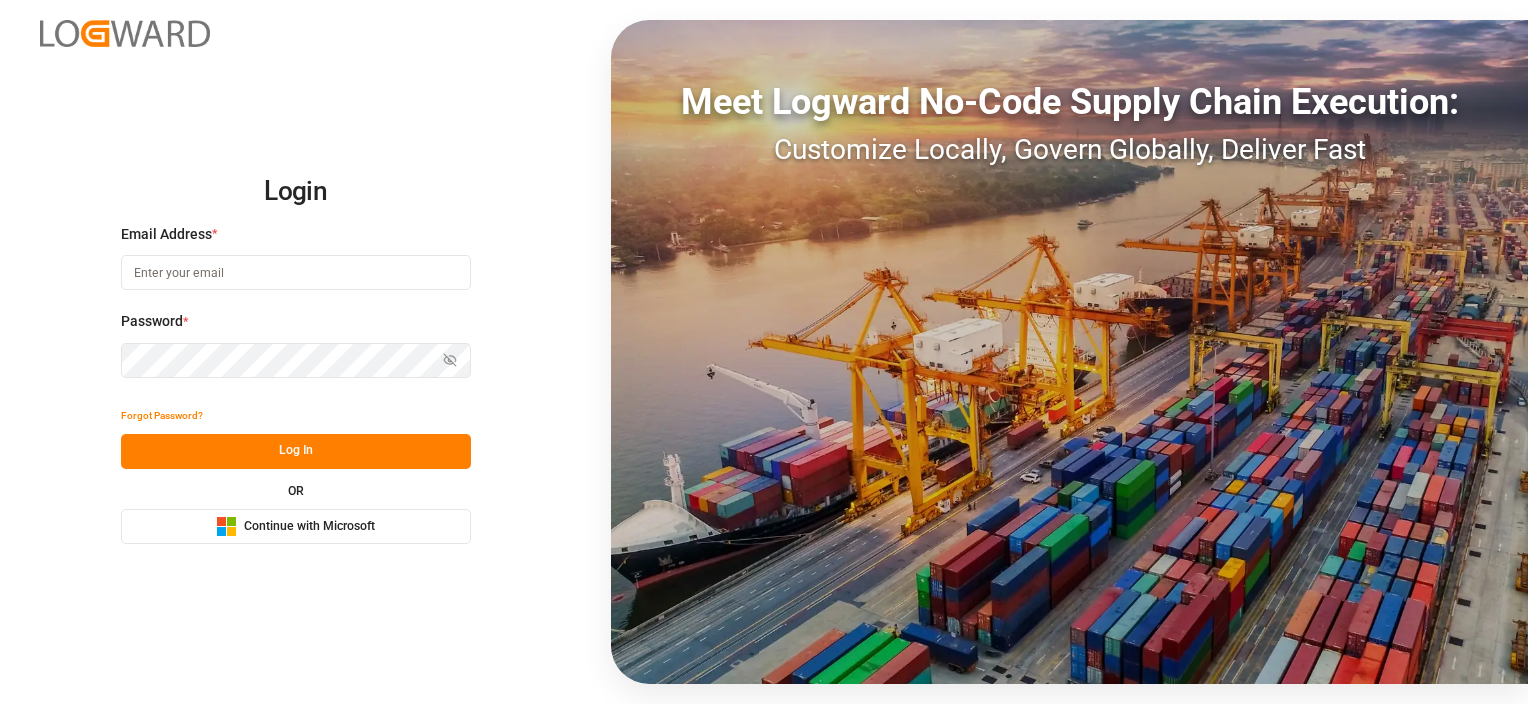 scroll, scrollTop: 0, scrollLeft: 0, axis: both 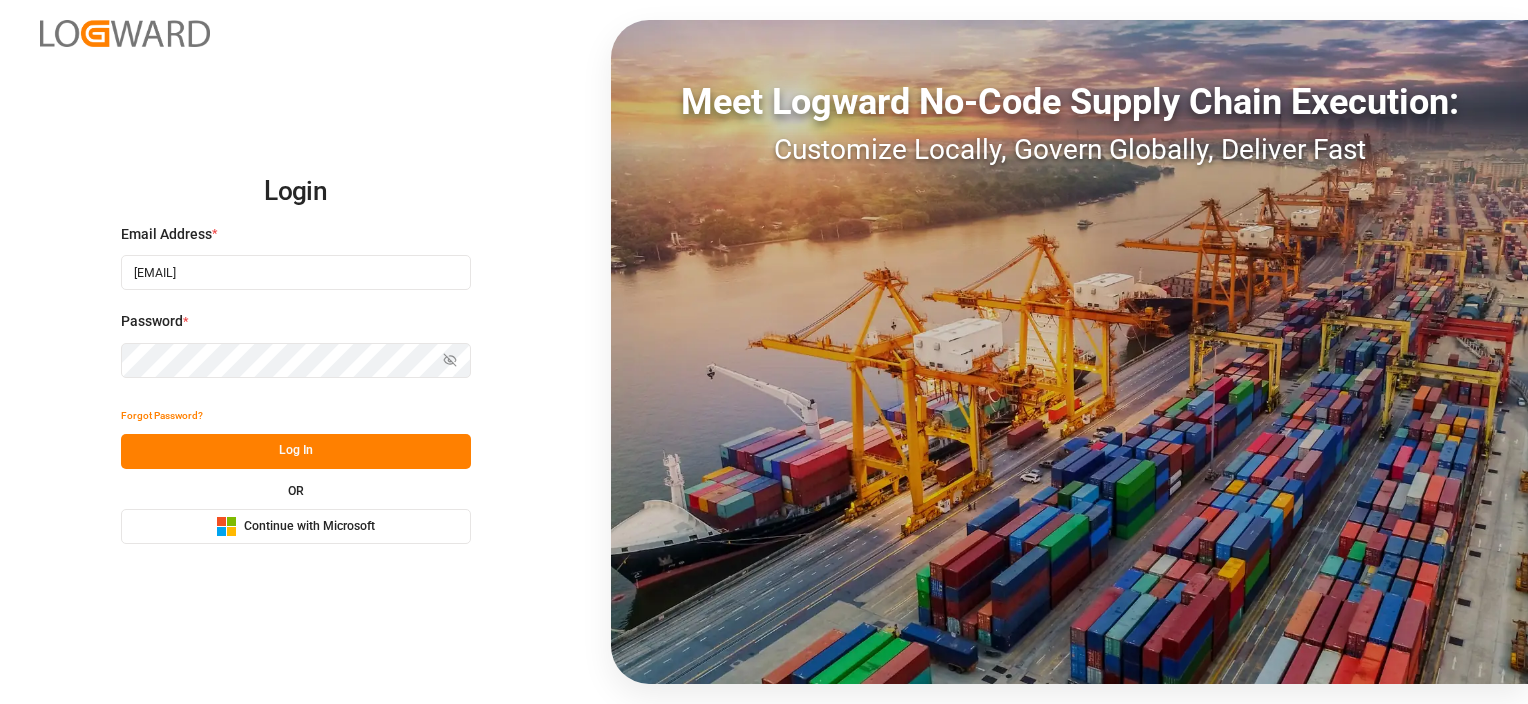 click on "Log In" at bounding box center (296, 451) 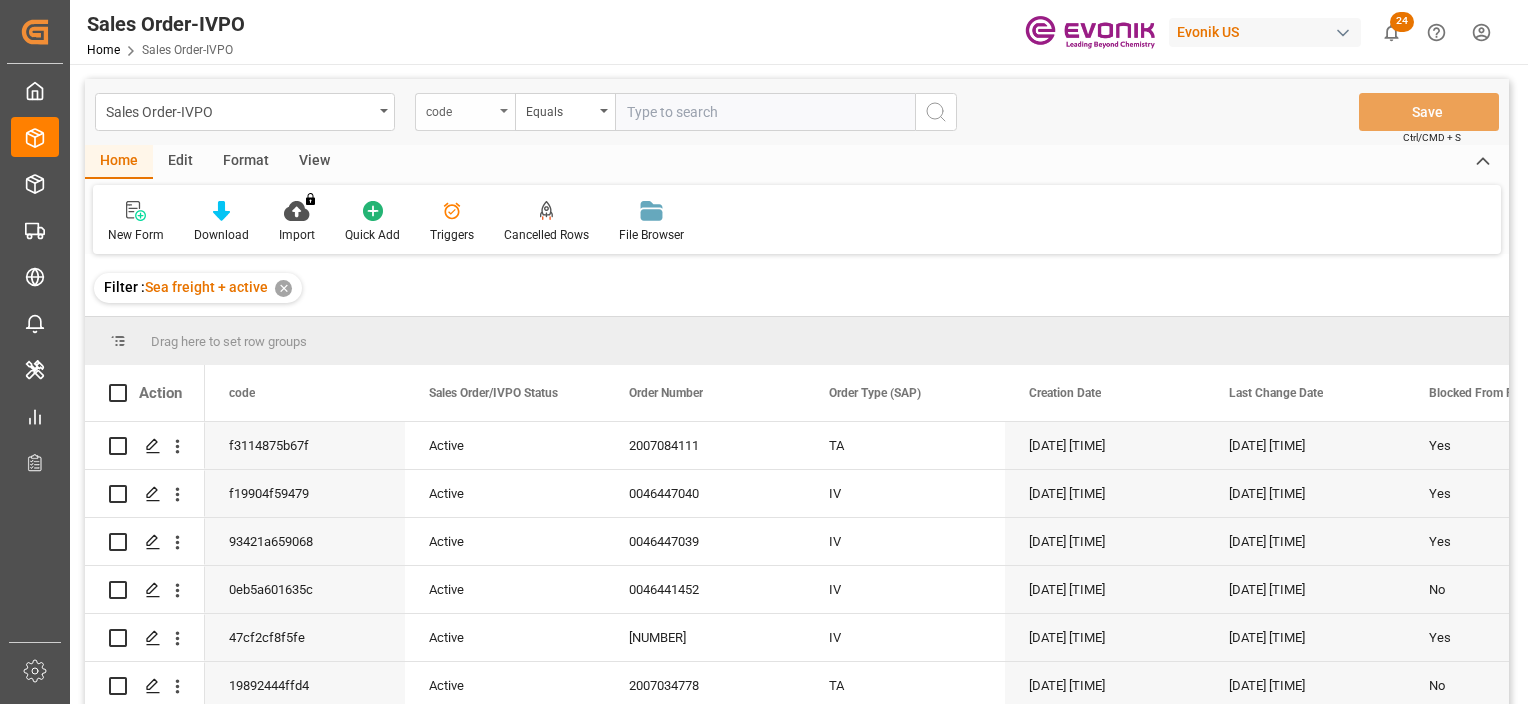 click on "code" at bounding box center [460, 109] 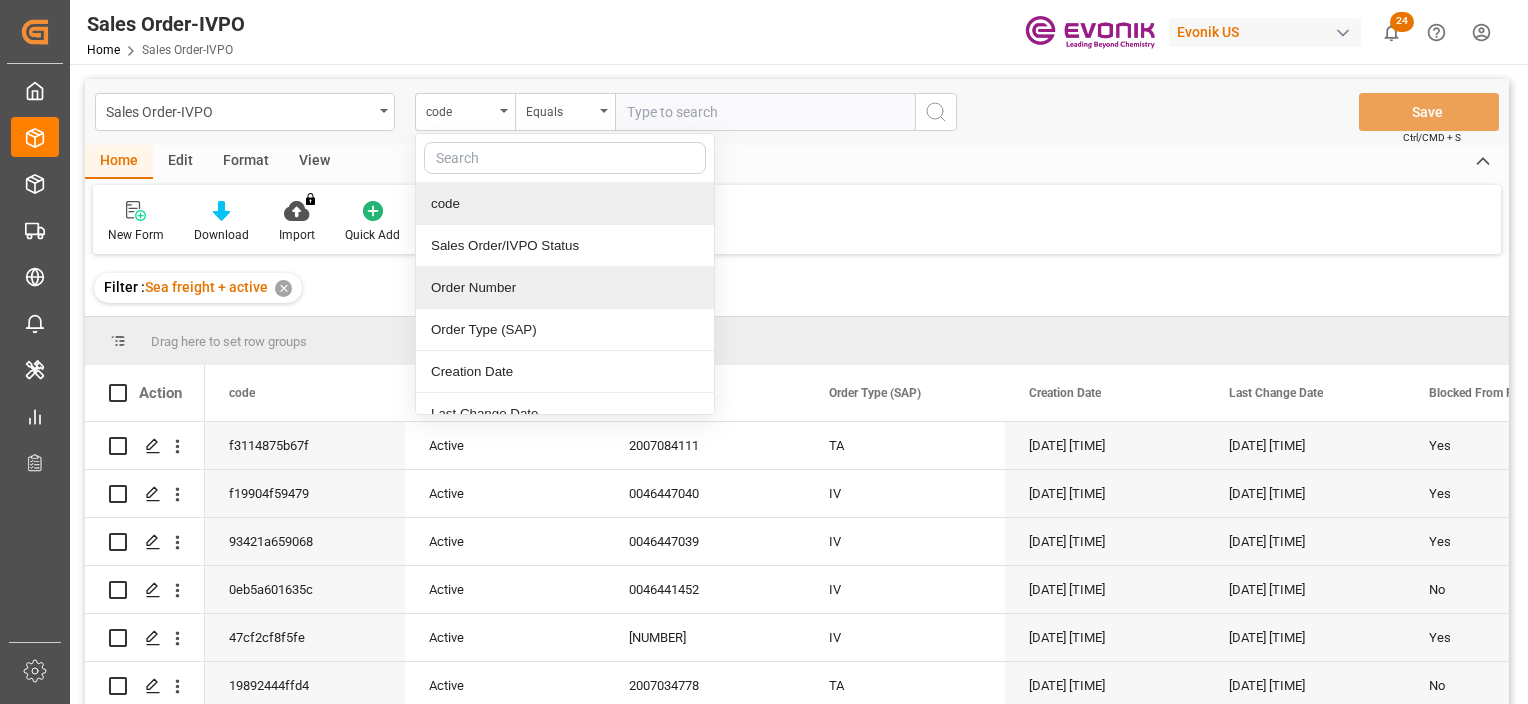 click on "Order Number" at bounding box center (565, 288) 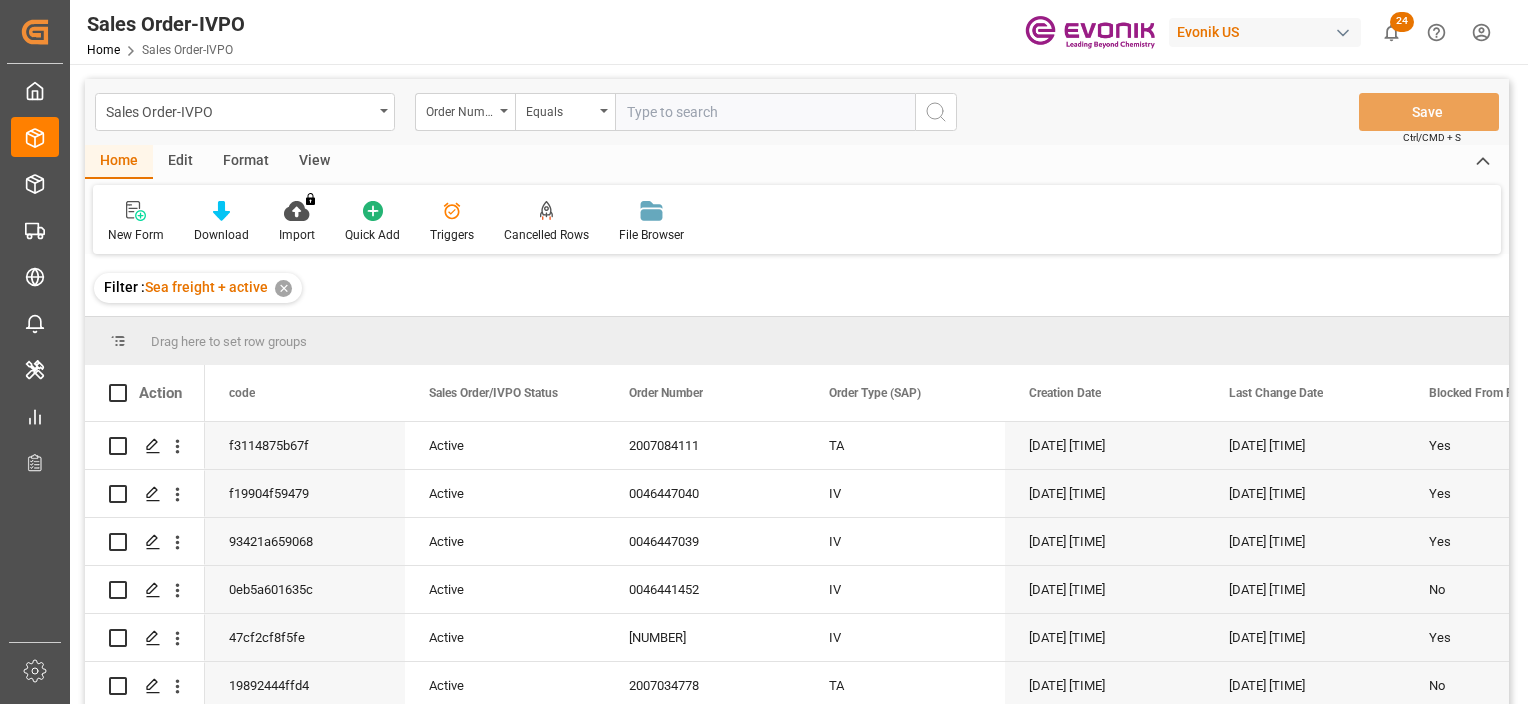 drag, startPoint x: 660, startPoint y: 116, endPoint x: 1120, endPoint y: 86, distance: 460.97723 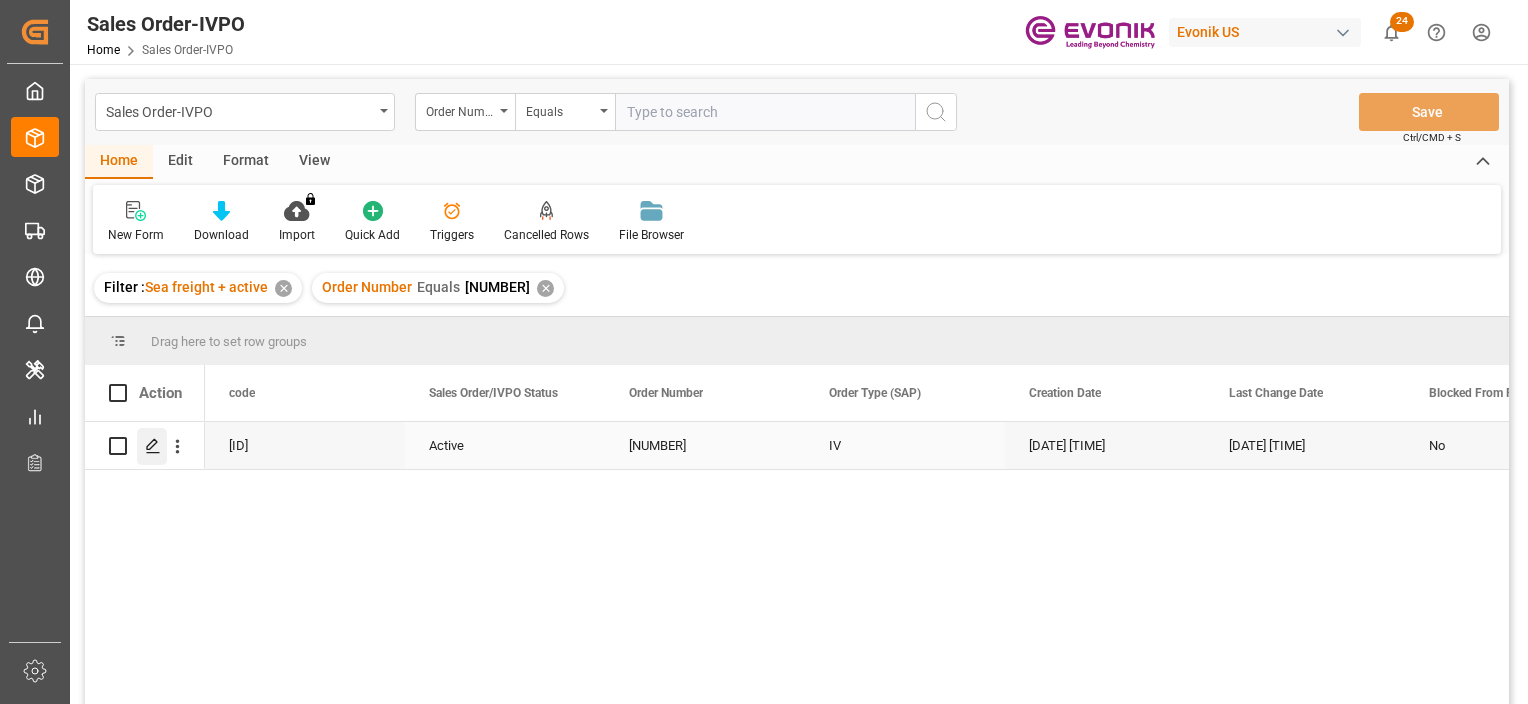 click at bounding box center (152, 445) 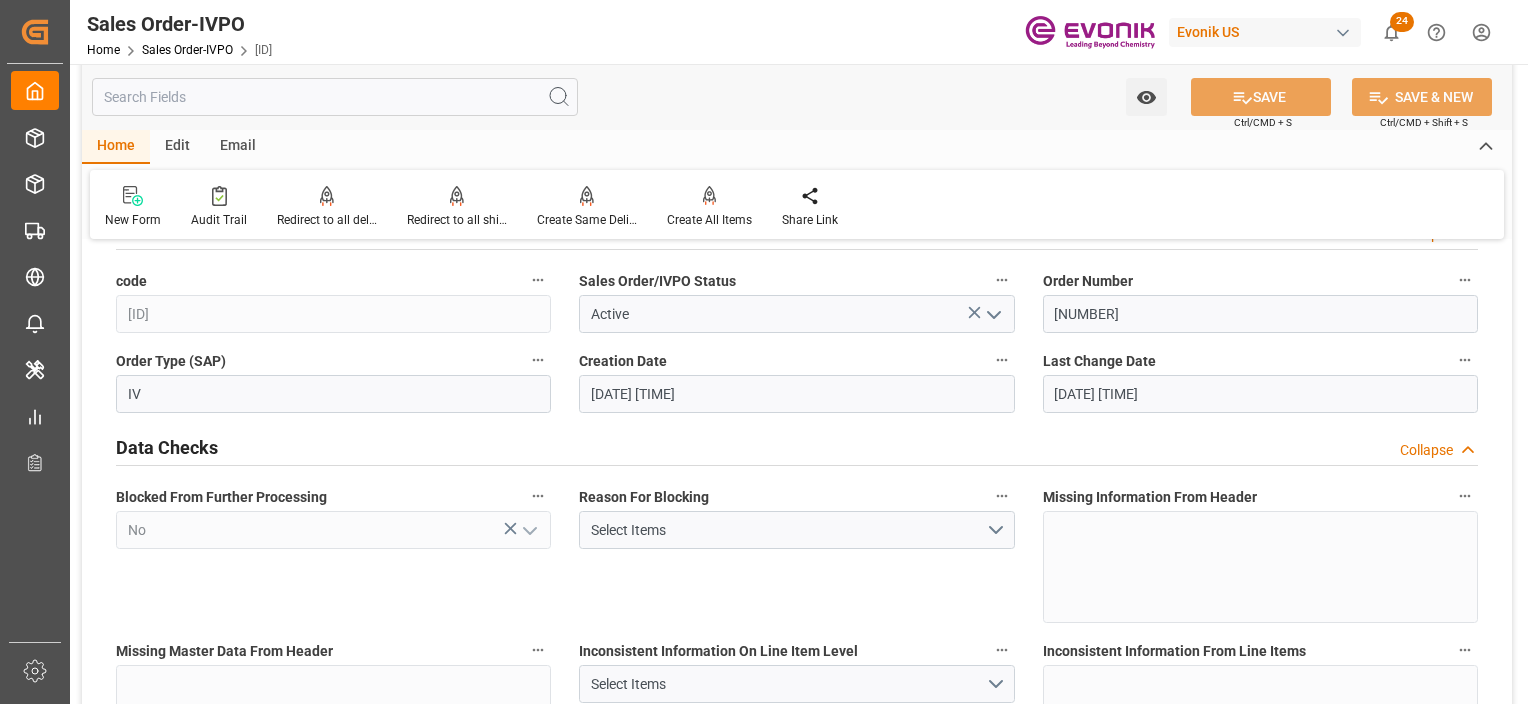 scroll, scrollTop: 0, scrollLeft: 0, axis: both 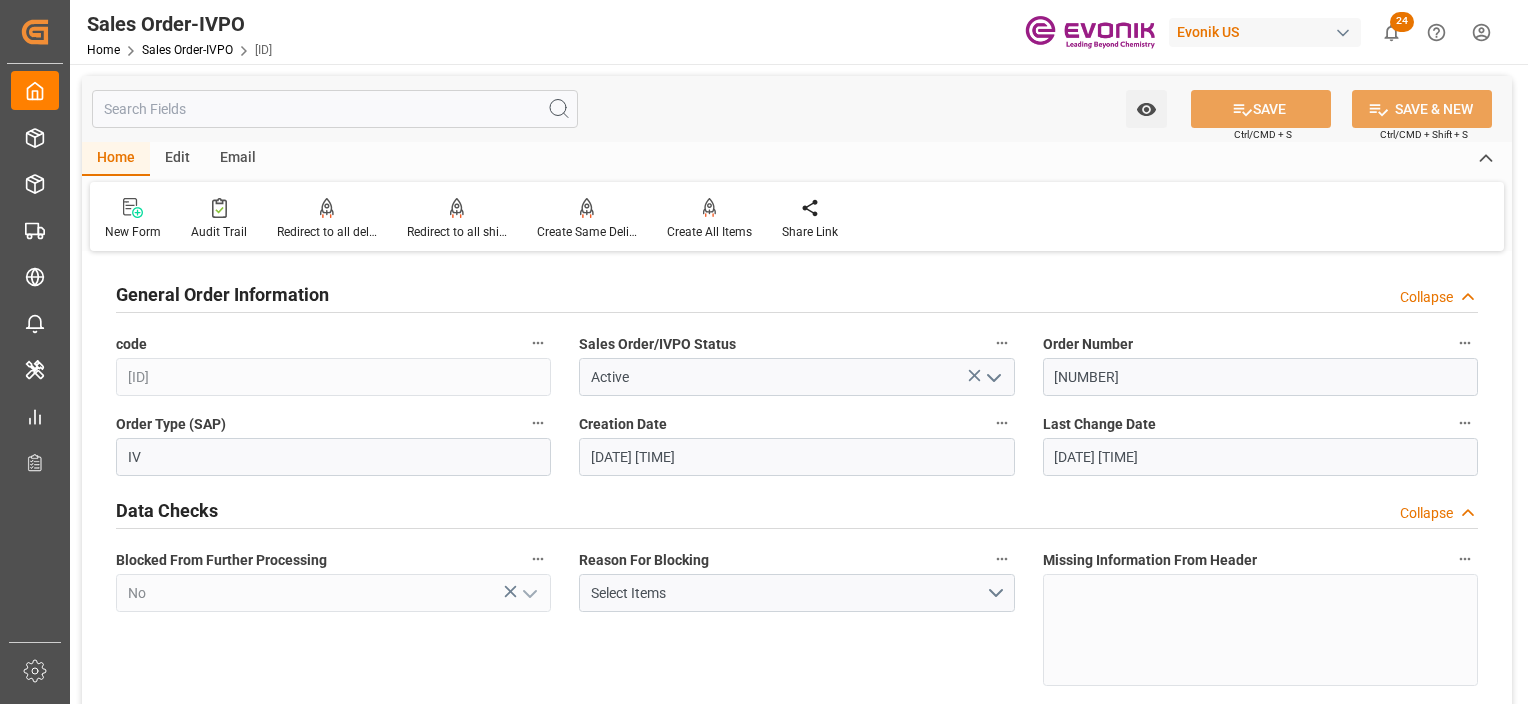 click at bounding box center (538, 343) 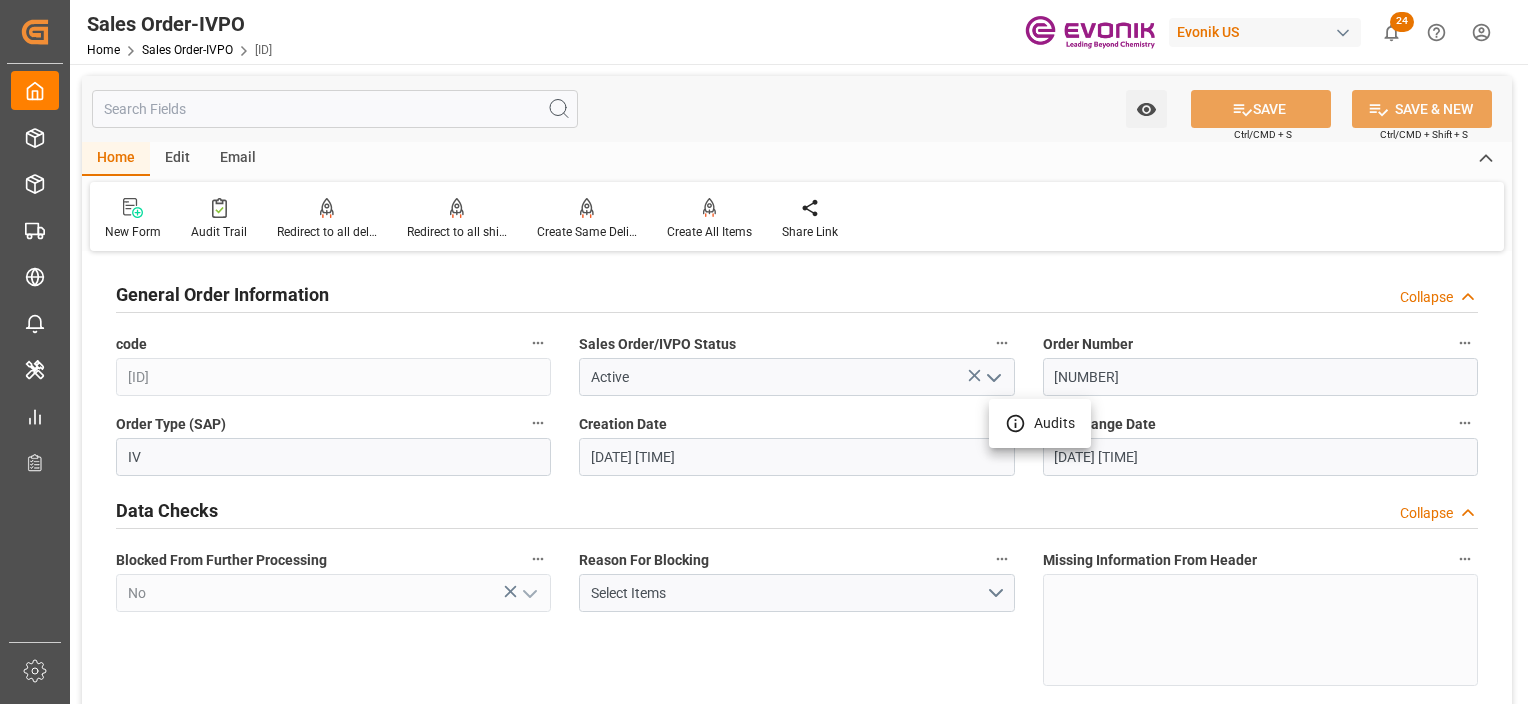 click at bounding box center [32, 25] 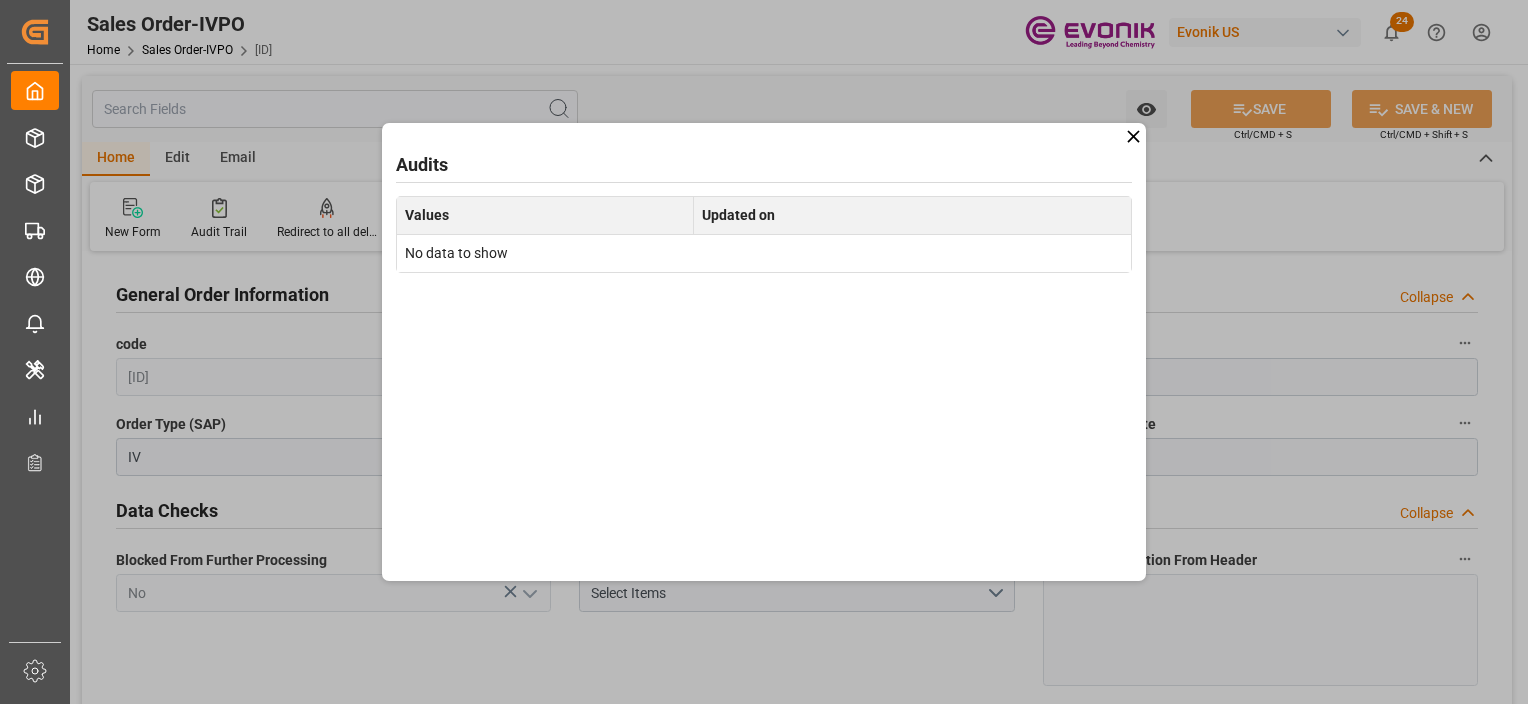 click on "Audits Values Updated on No data to show" at bounding box center [764, 352] 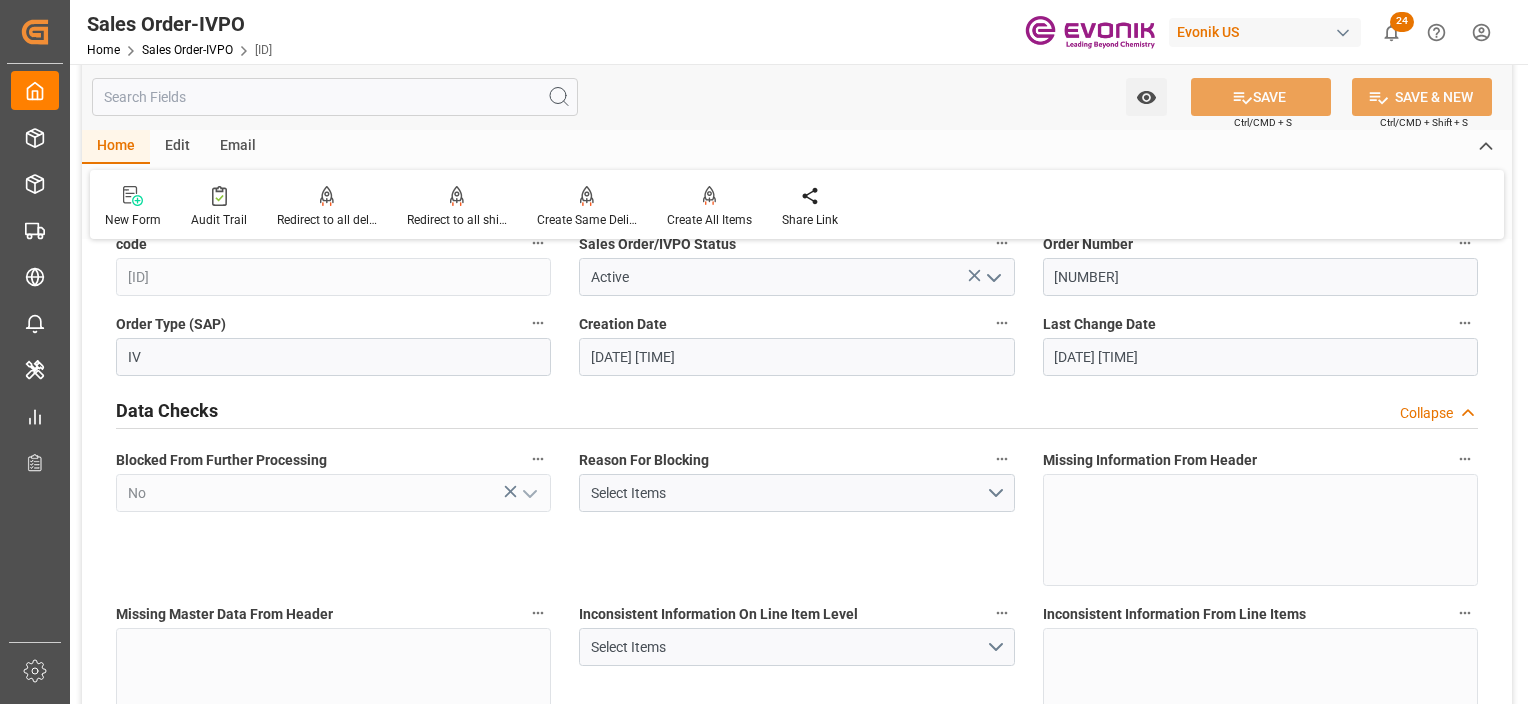 scroll, scrollTop: 0, scrollLeft: 0, axis: both 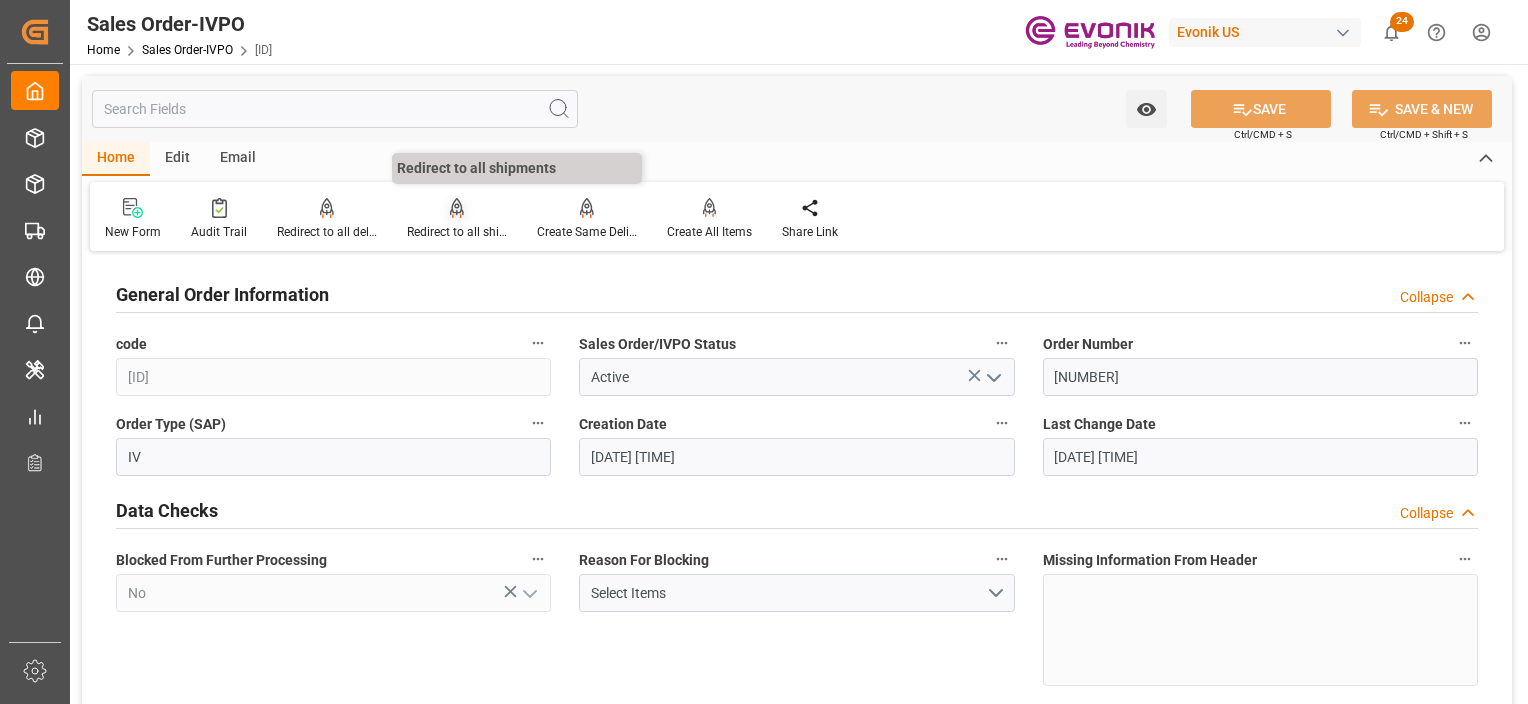 click on "Redirect to all shipments" at bounding box center [457, 232] 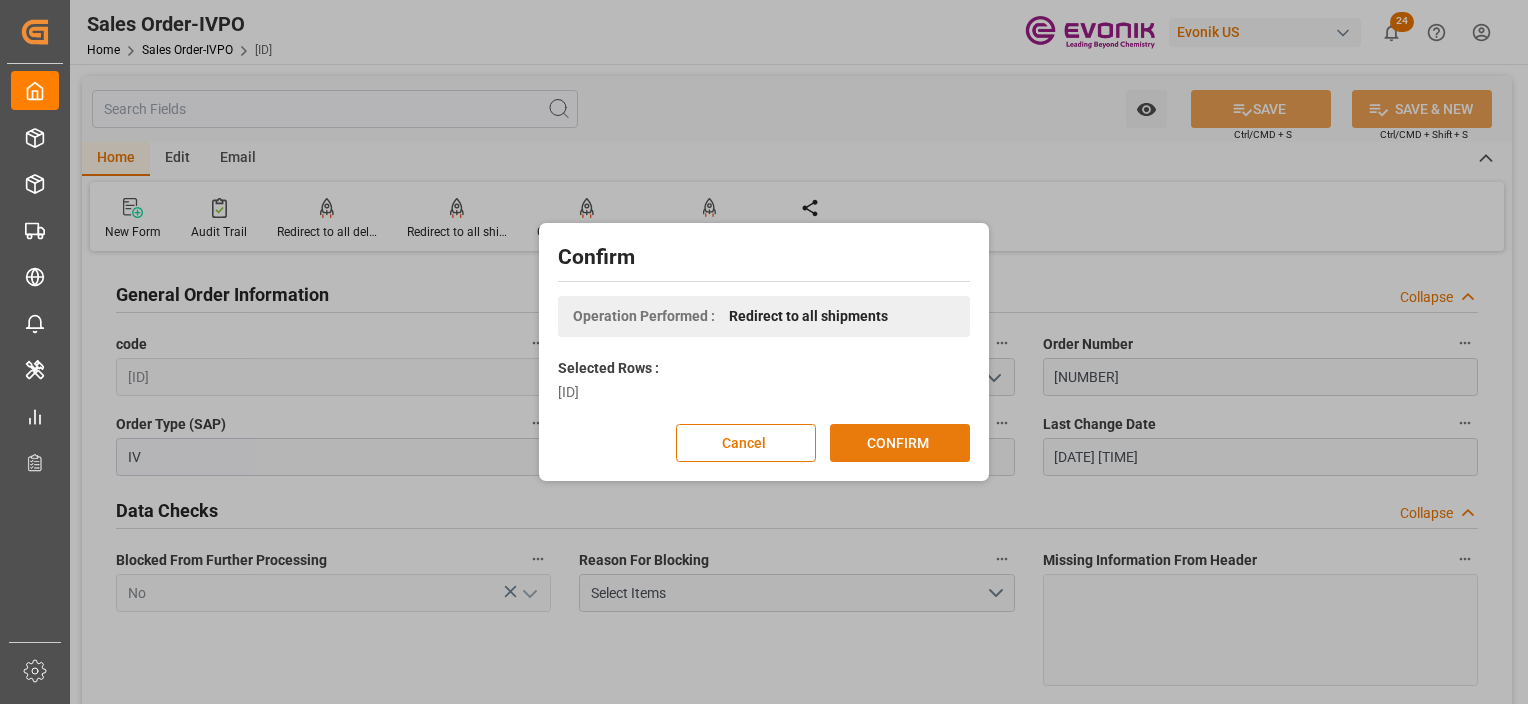 click on "CONFIRM" at bounding box center [900, 443] 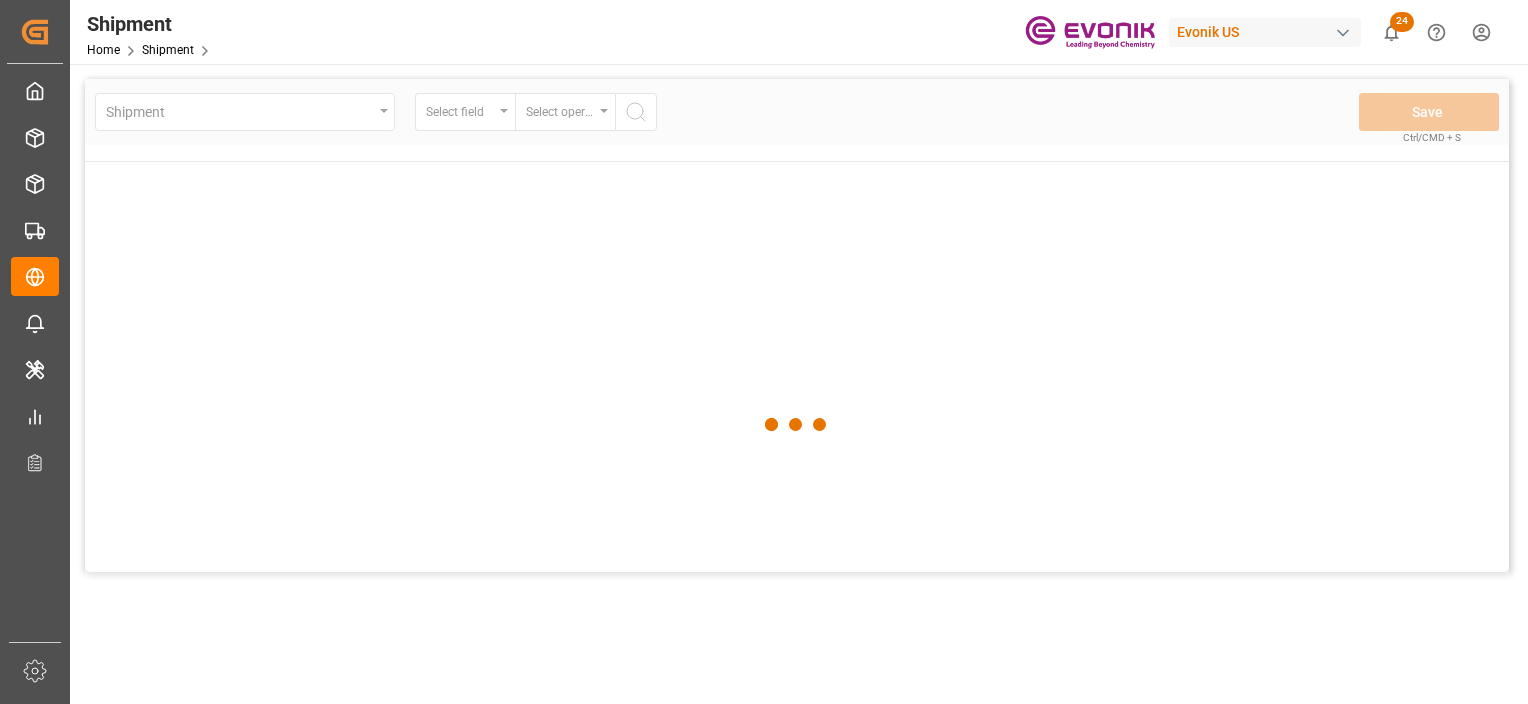 scroll, scrollTop: 0, scrollLeft: 0, axis: both 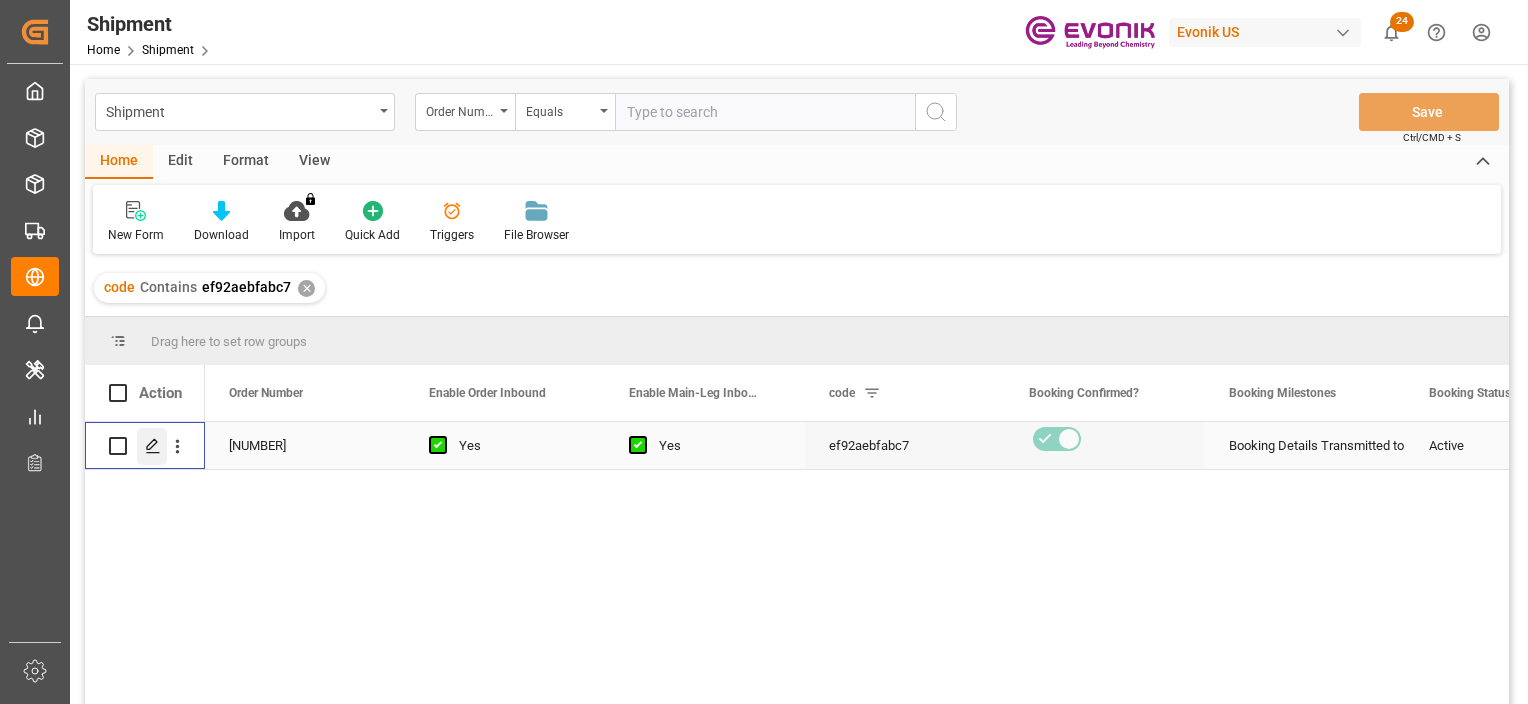 click at bounding box center [153, 446] 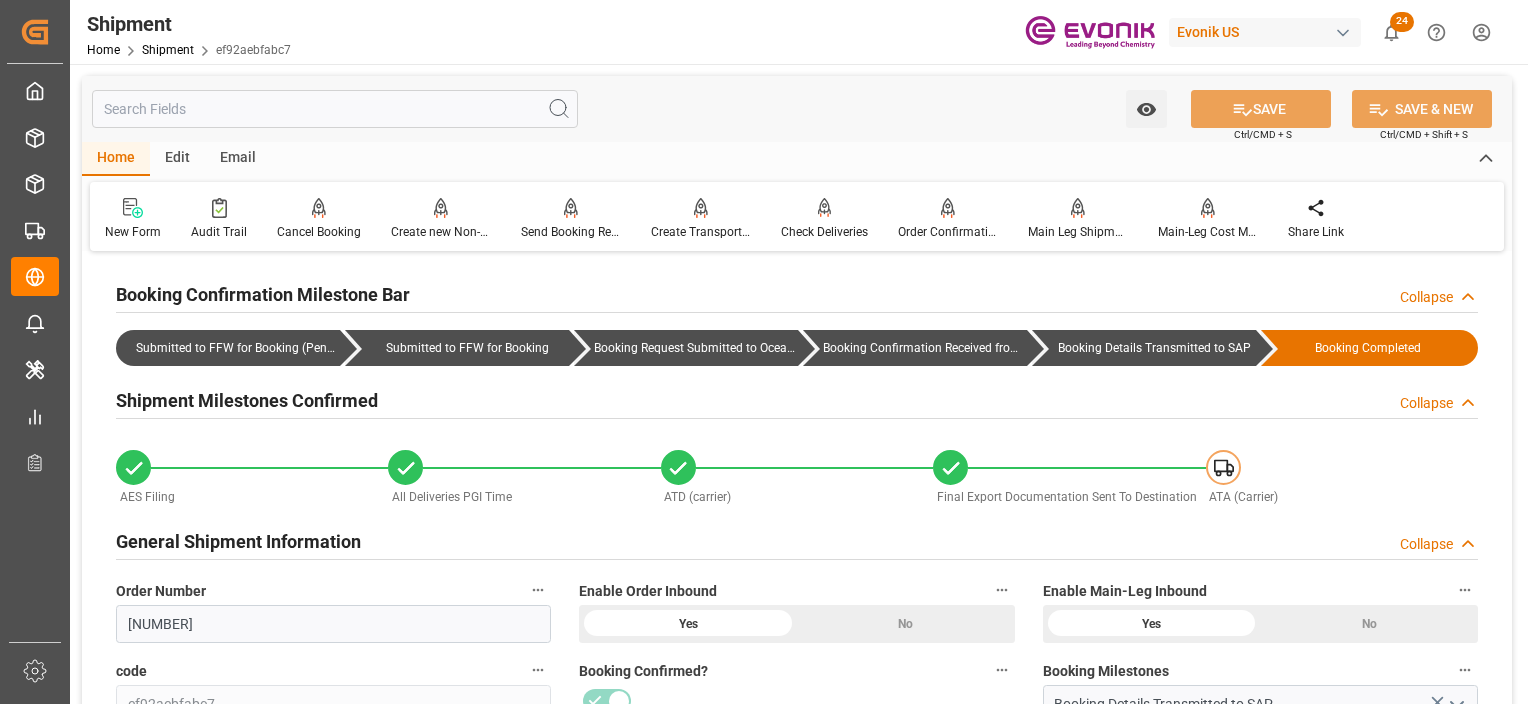 scroll, scrollTop: 300, scrollLeft: 0, axis: vertical 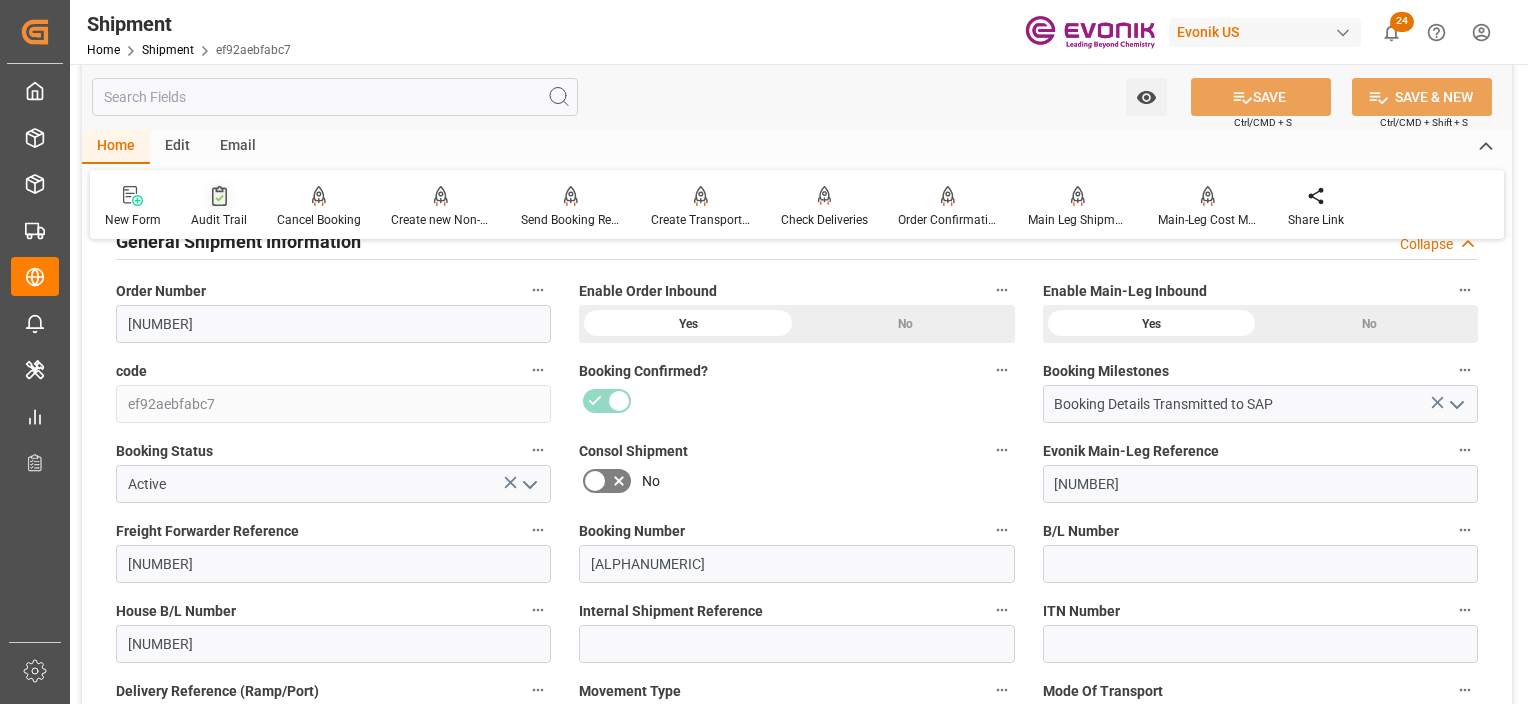 click at bounding box center [219, 195] 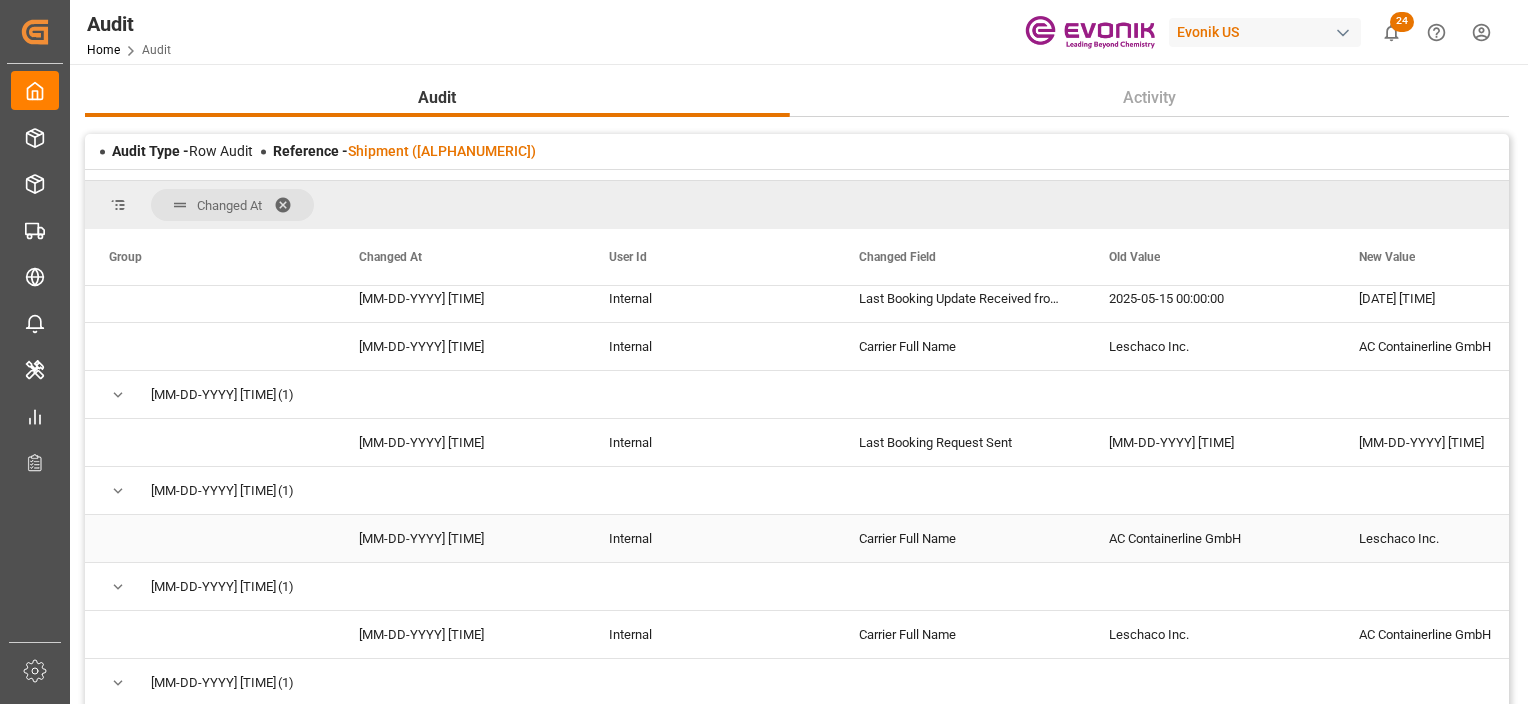 scroll, scrollTop: 7680, scrollLeft: 0, axis: vertical 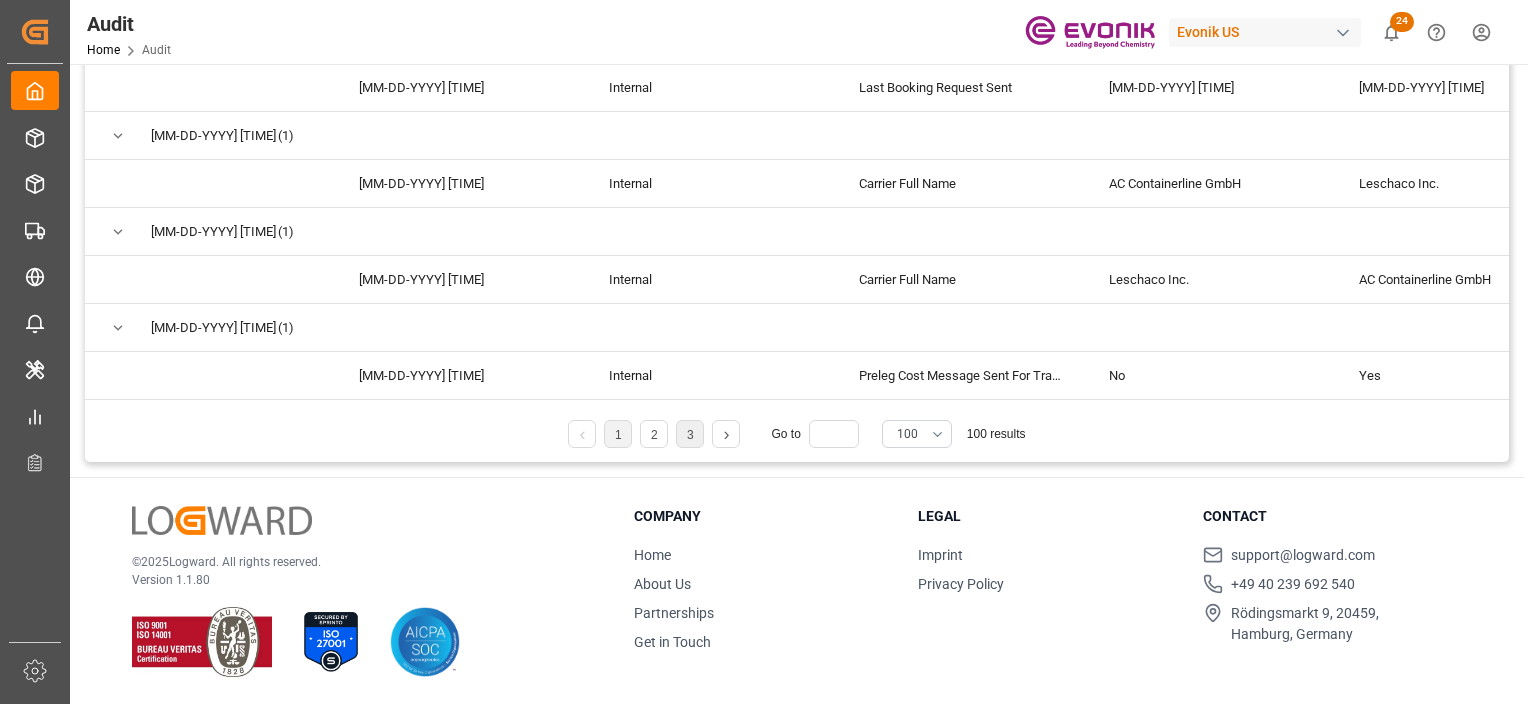 click on "3" at bounding box center [690, 434] 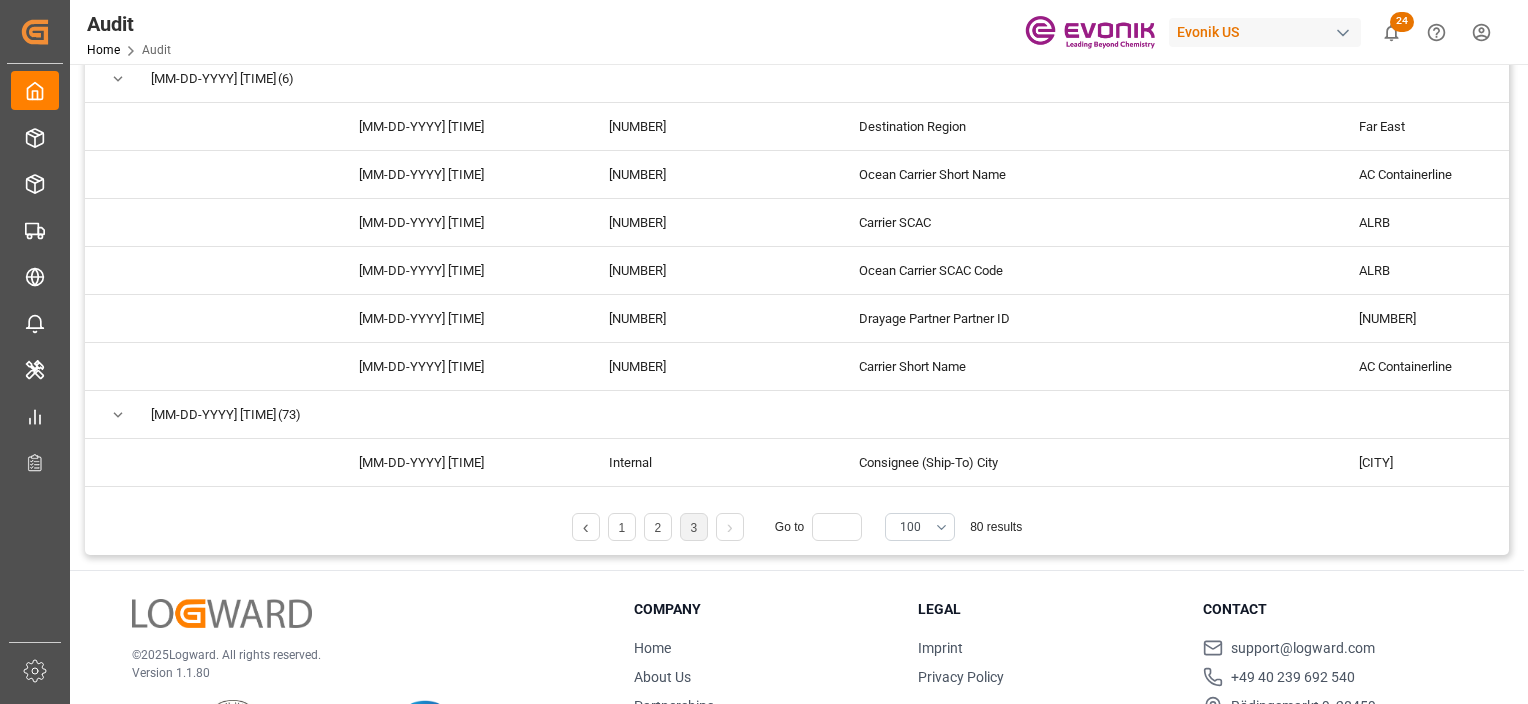scroll, scrollTop: 324, scrollLeft: 0, axis: vertical 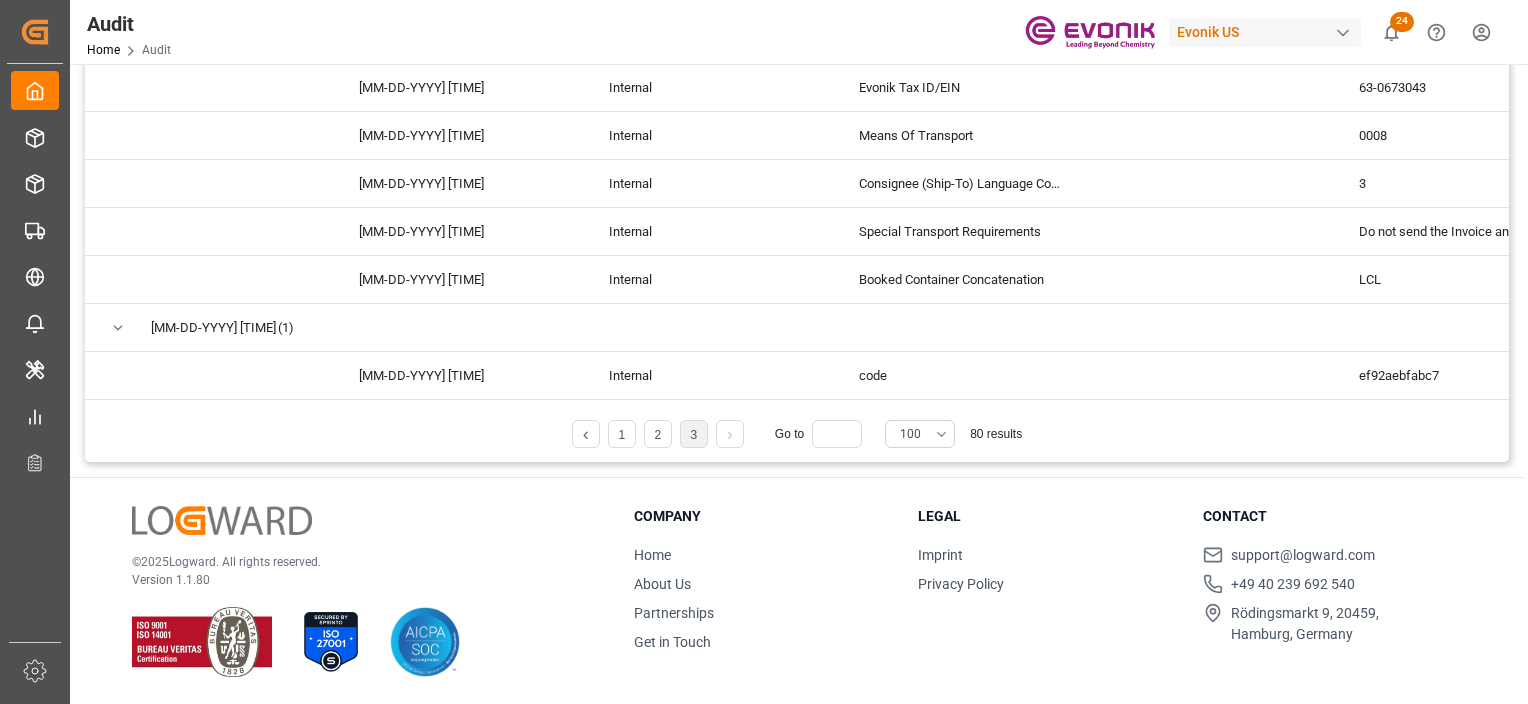 click at bounding box center (730, 434) 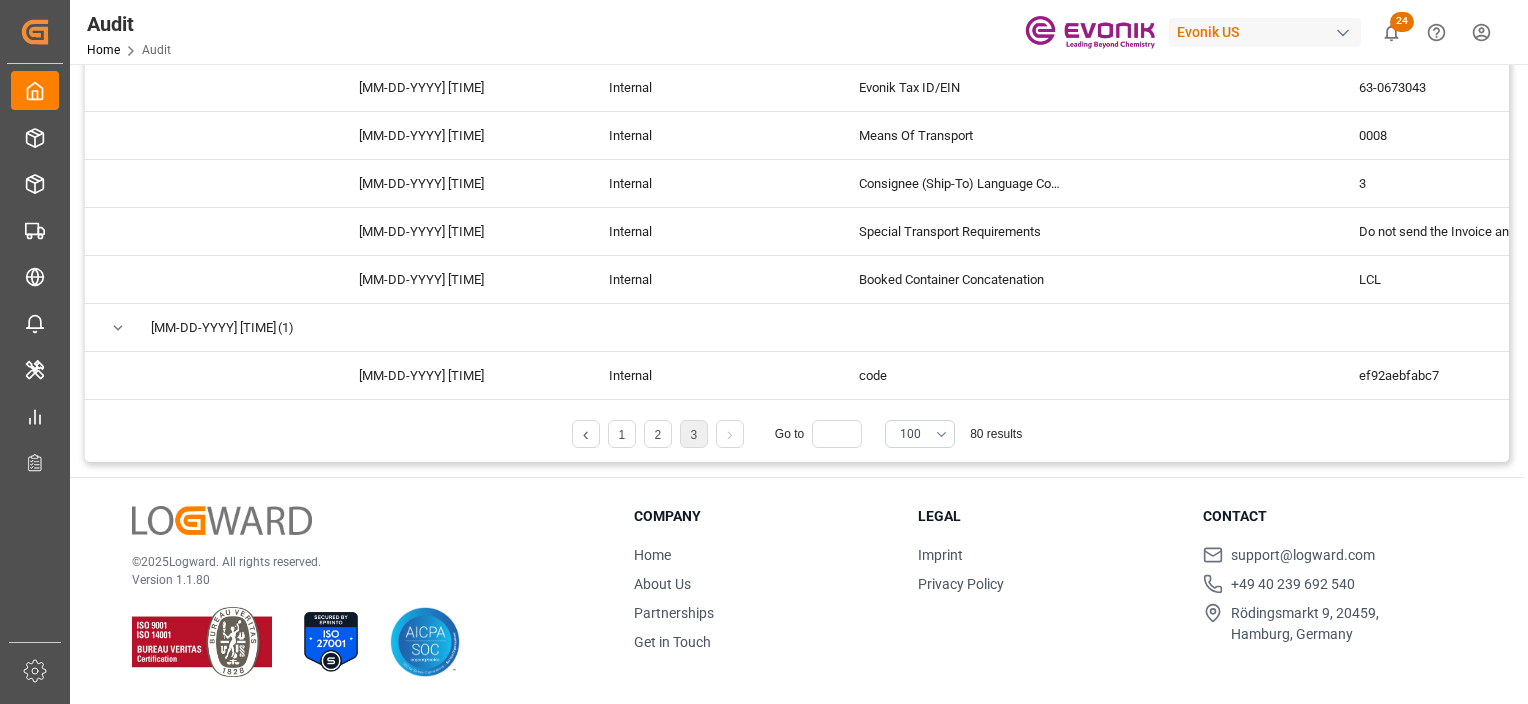 click on "3" at bounding box center (694, 434) 